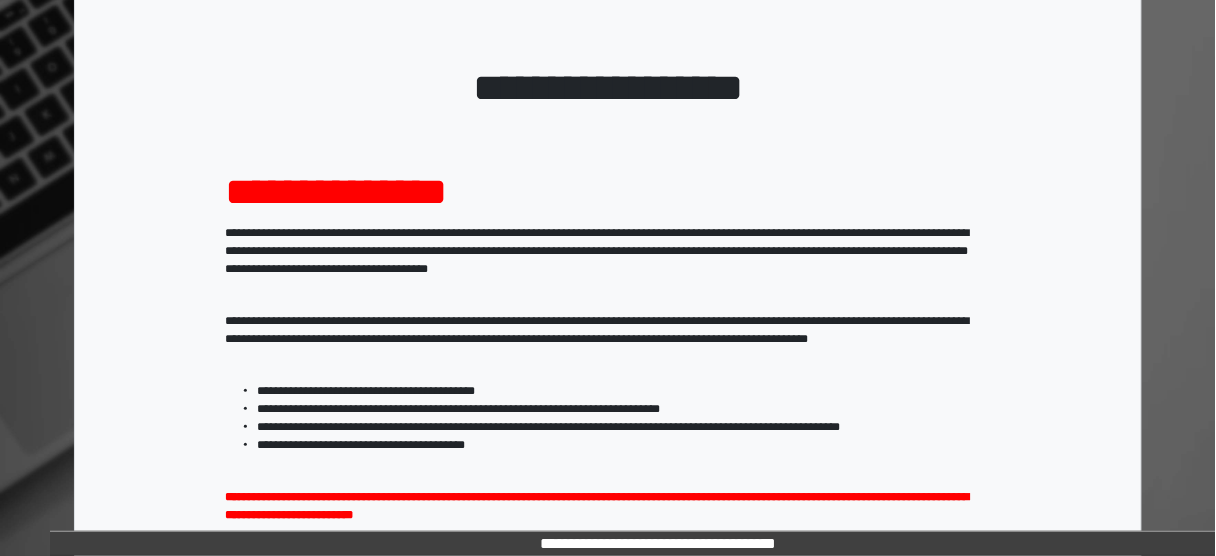 scroll, scrollTop: 320, scrollLeft: 0, axis: vertical 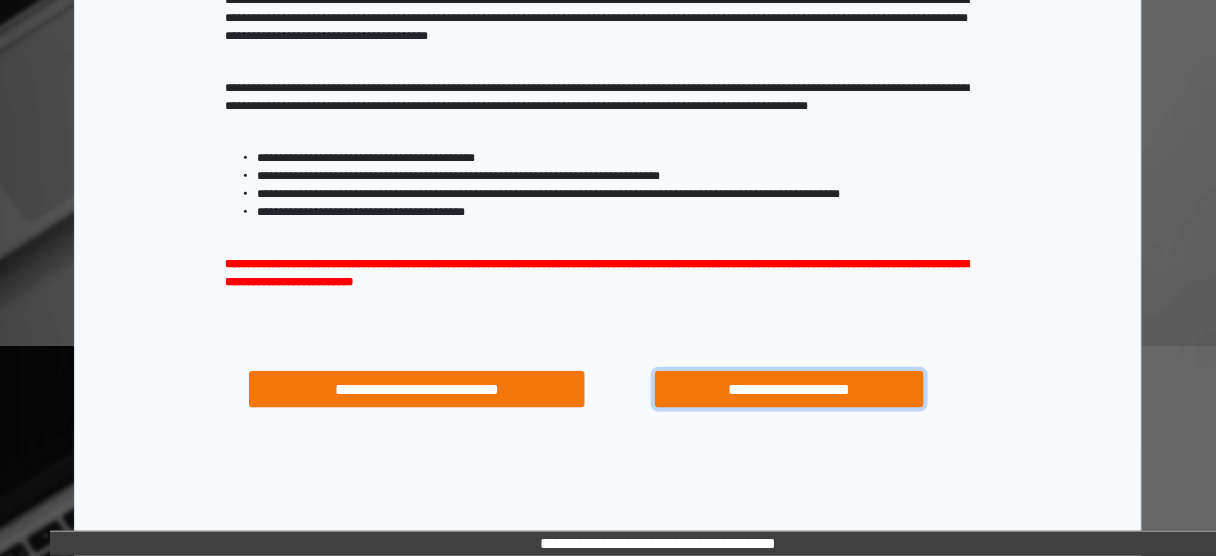 click on "**********" at bounding box center [789, 389] 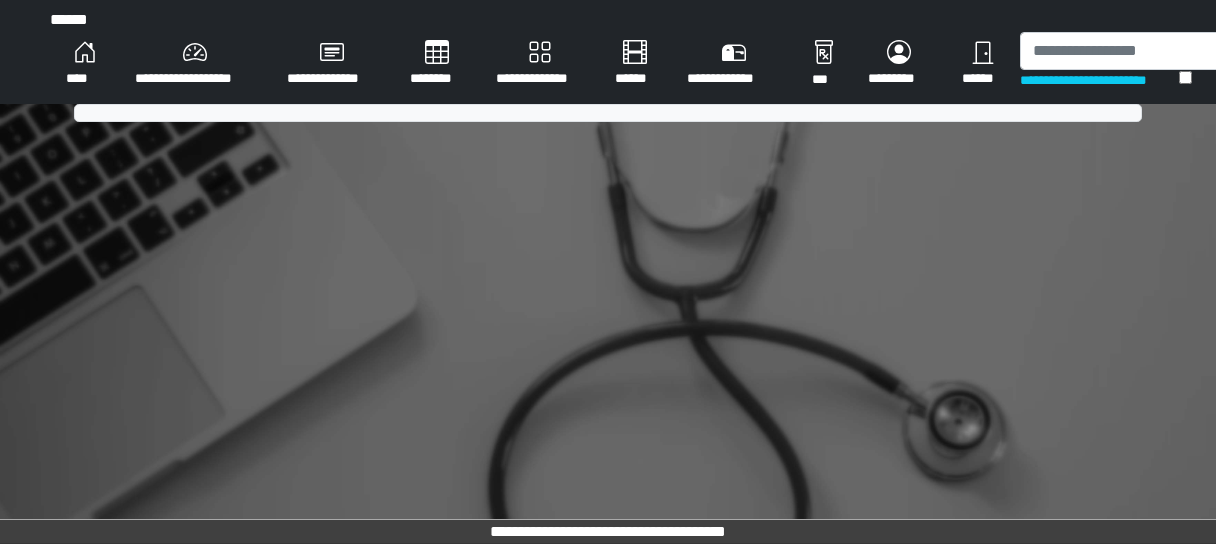 scroll, scrollTop: 0, scrollLeft: 0, axis: both 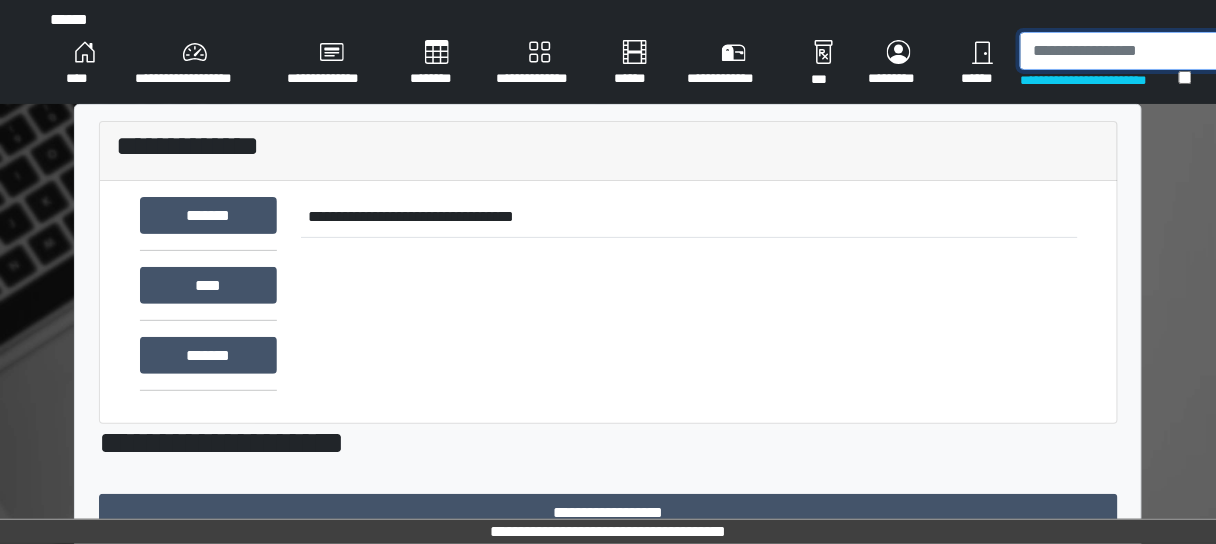 click at bounding box center [1123, 51] 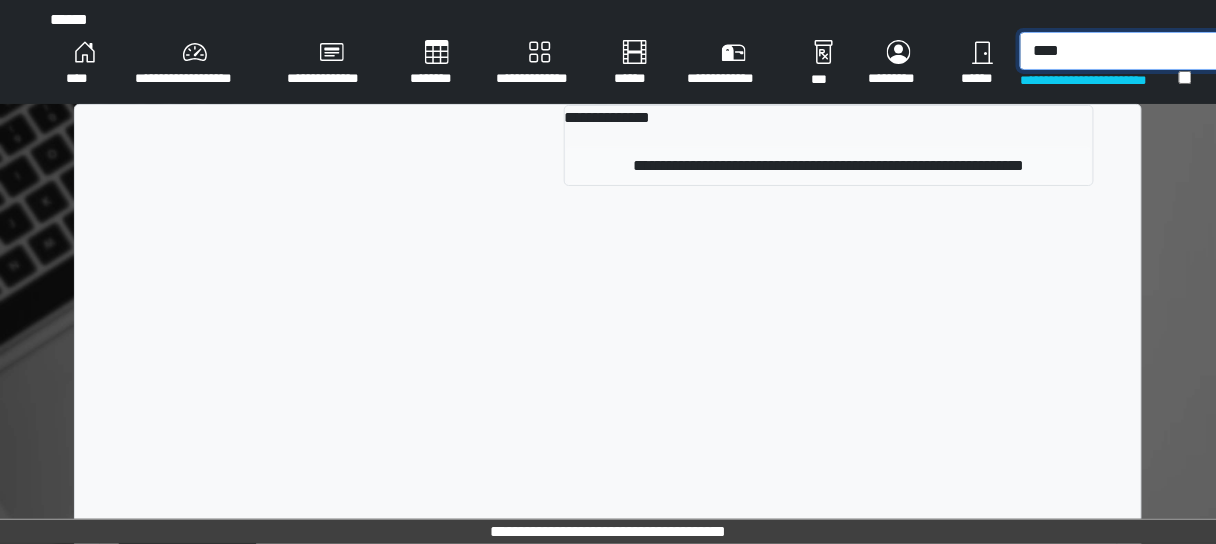 type on "****" 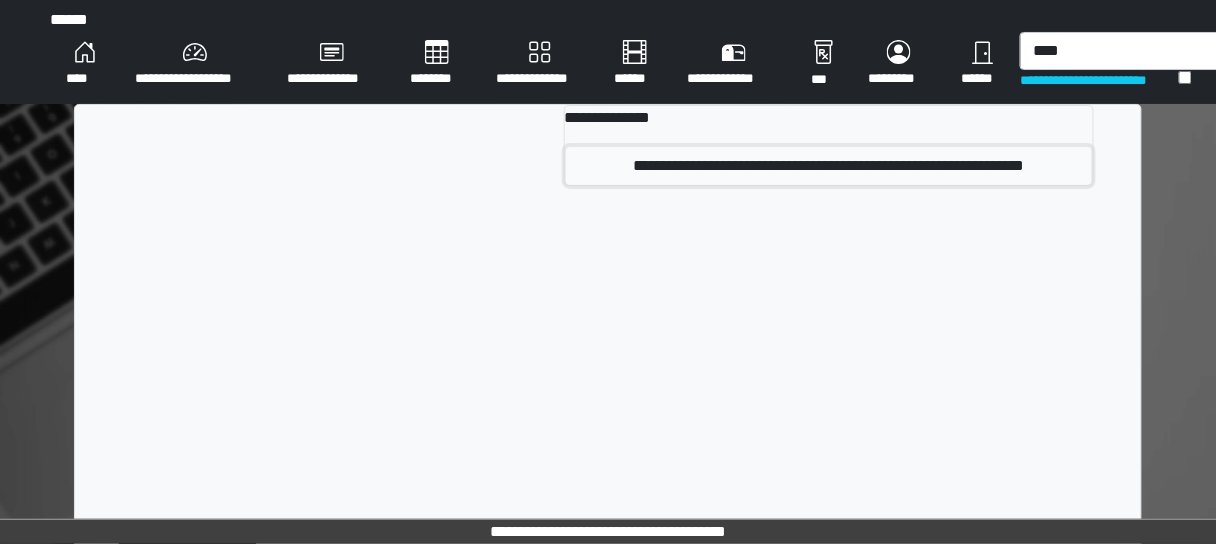 click on "**********" at bounding box center [829, 166] 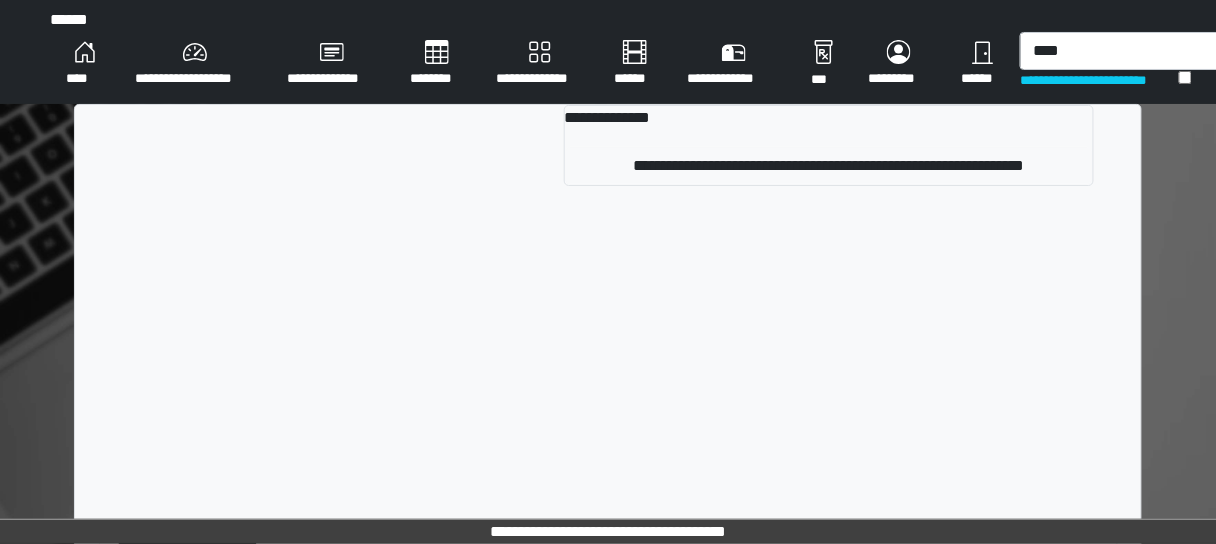 type 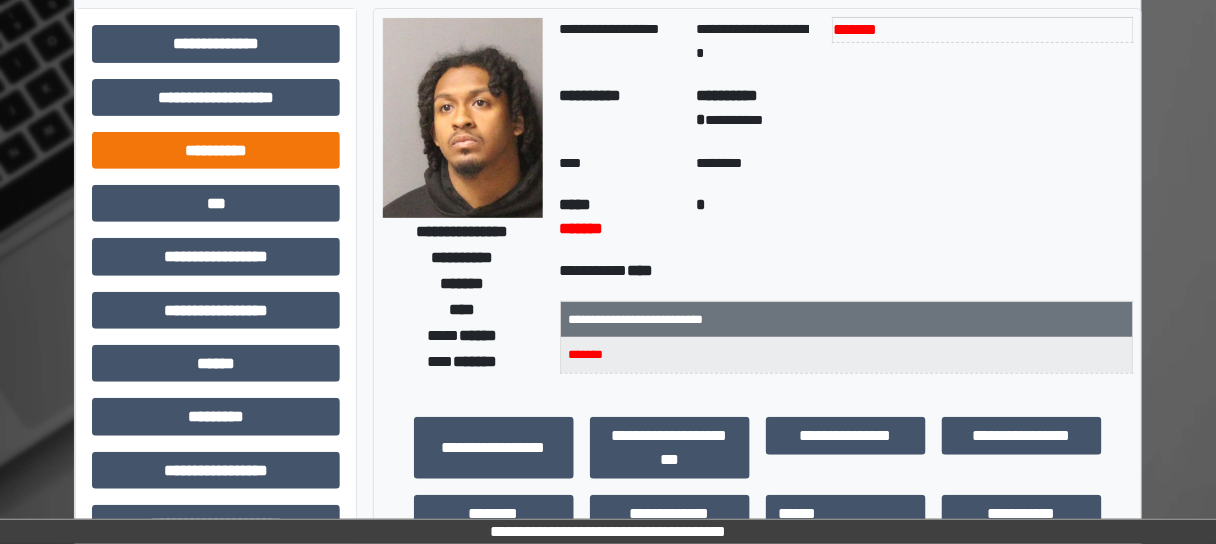 scroll, scrollTop: 0, scrollLeft: 0, axis: both 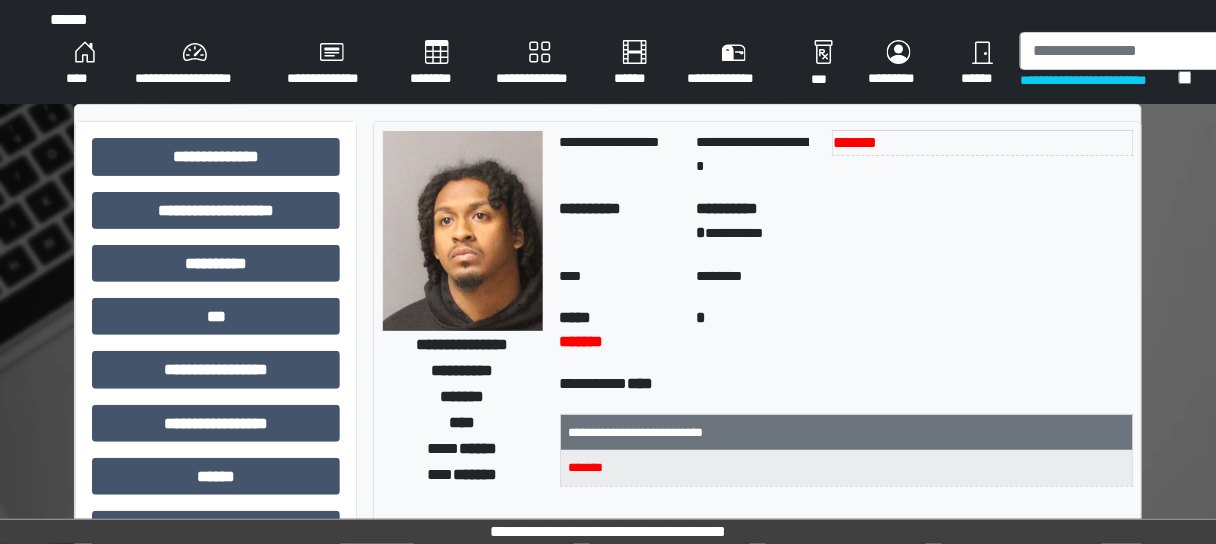 click on "**********" at bounding box center (195, 64) 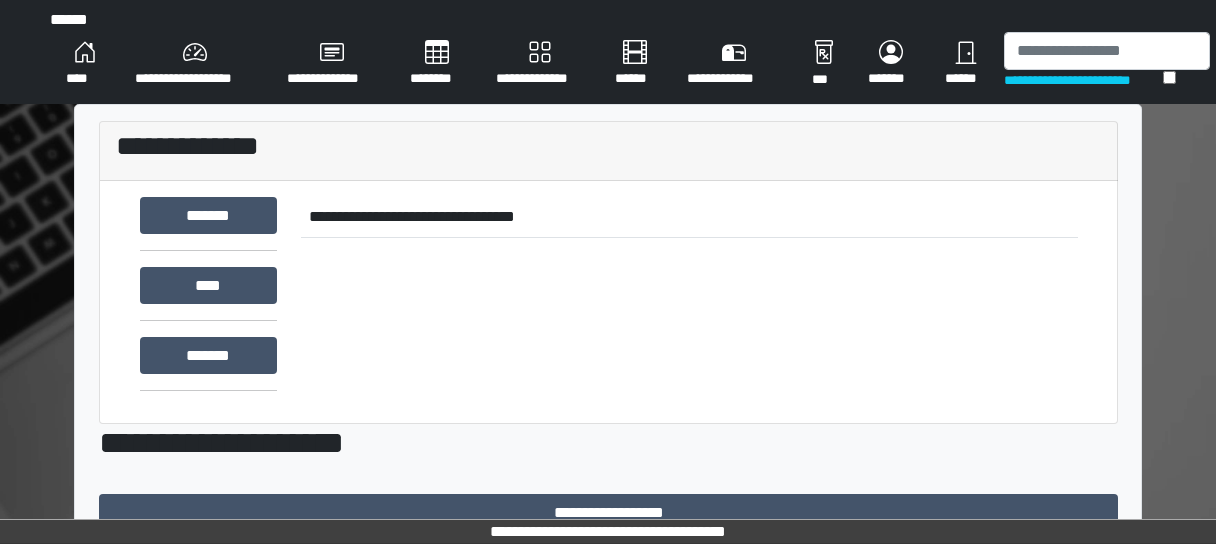 scroll, scrollTop: 0, scrollLeft: 0, axis: both 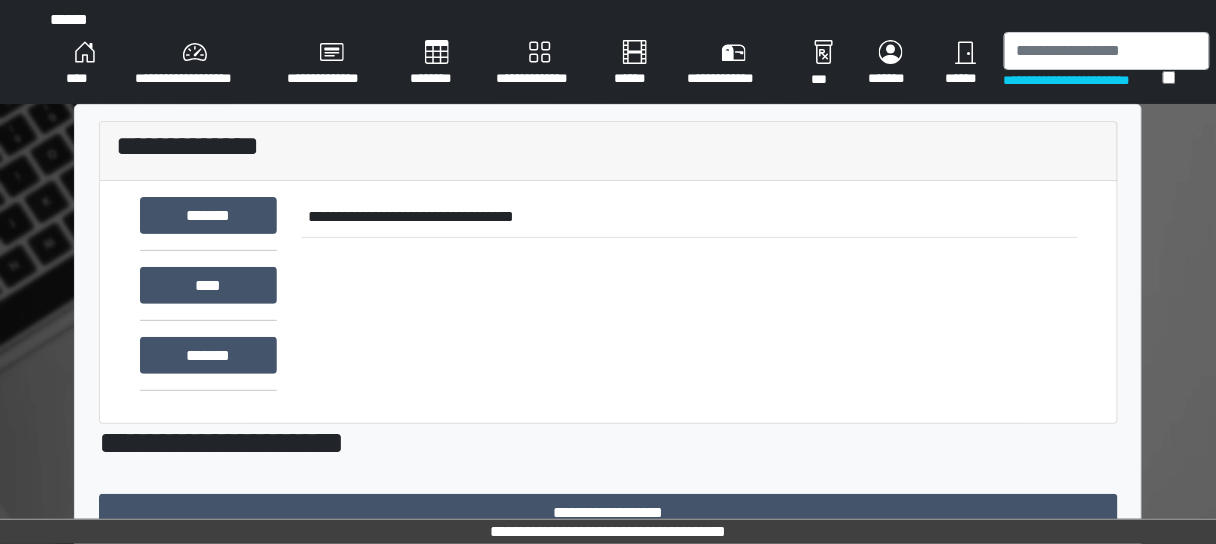 click on "**********" at bounding box center (539, 64) 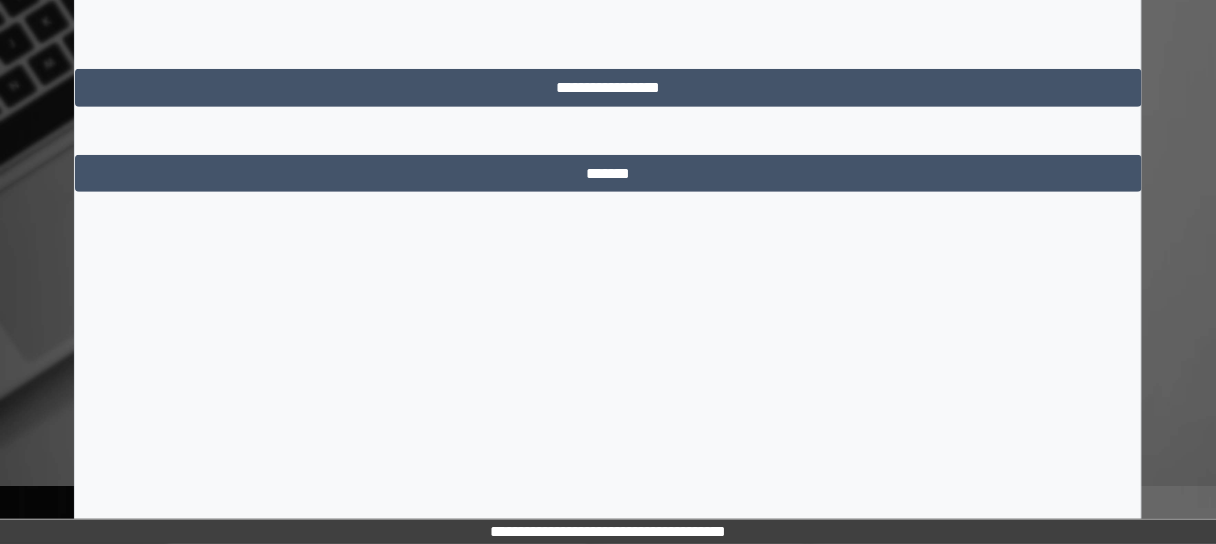 scroll, scrollTop: 0, scrollLeft: 0, axis: both 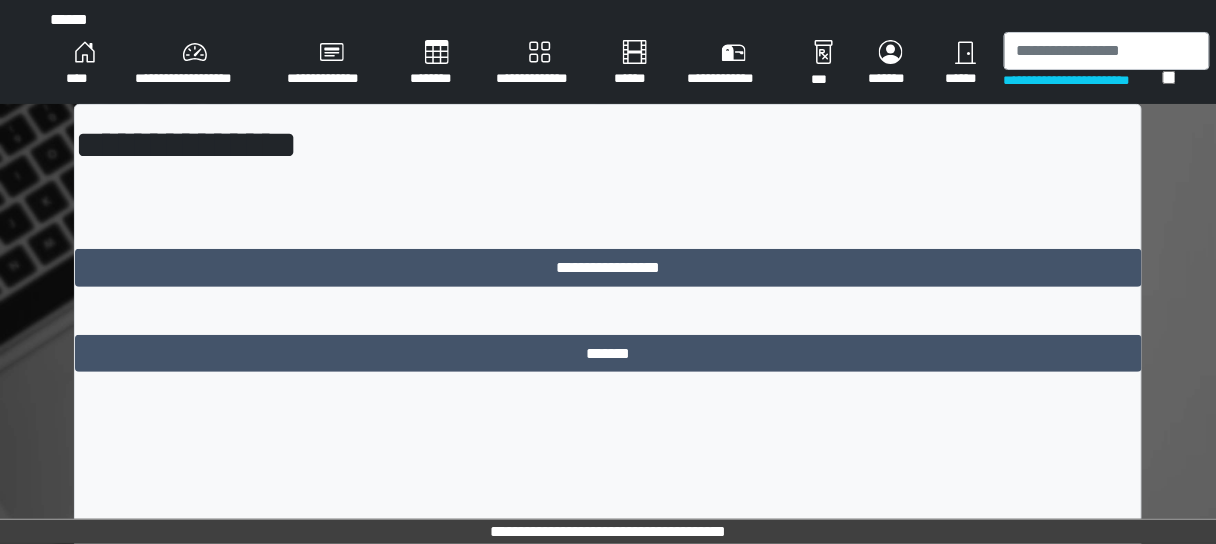 click on "********" at bounding box center (437, 64) 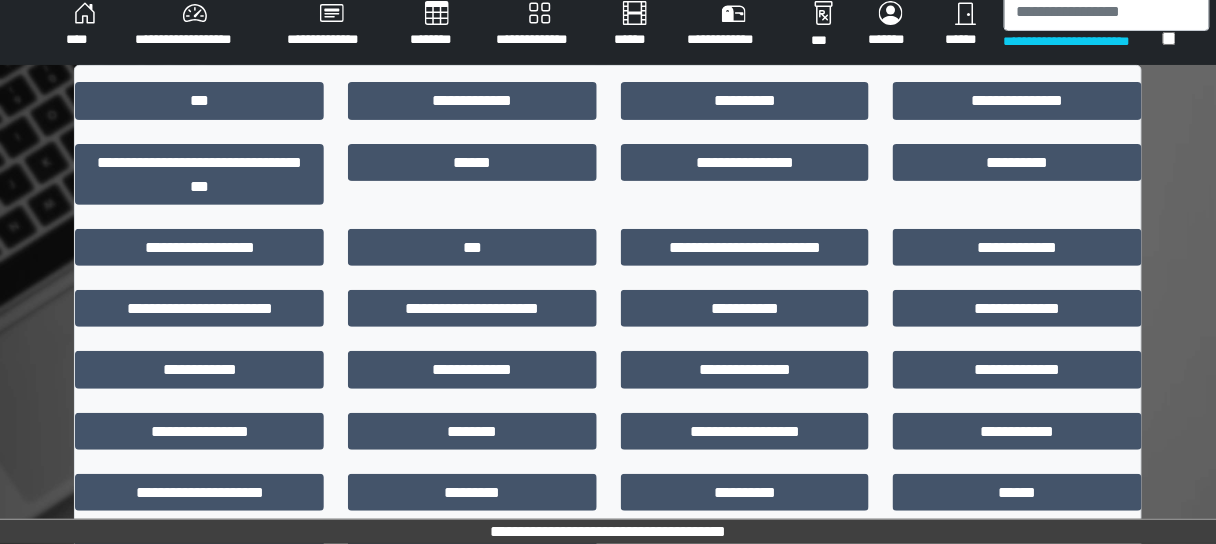 scroll, scrollTop: 0, scrollLeft: 0, axis: both 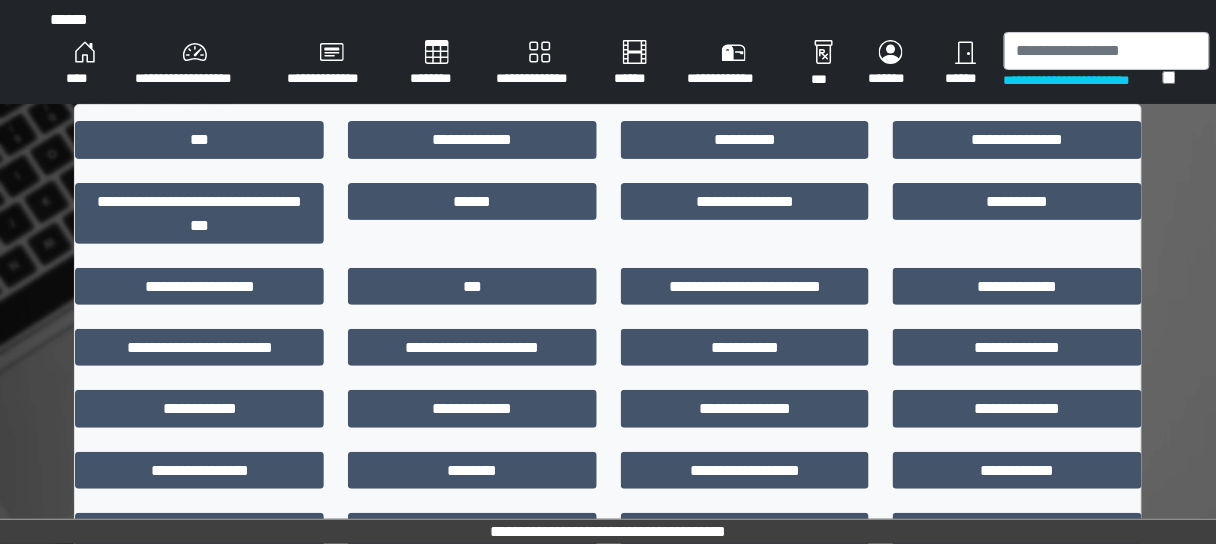 click on "**********" at bounding box center [539, 64] 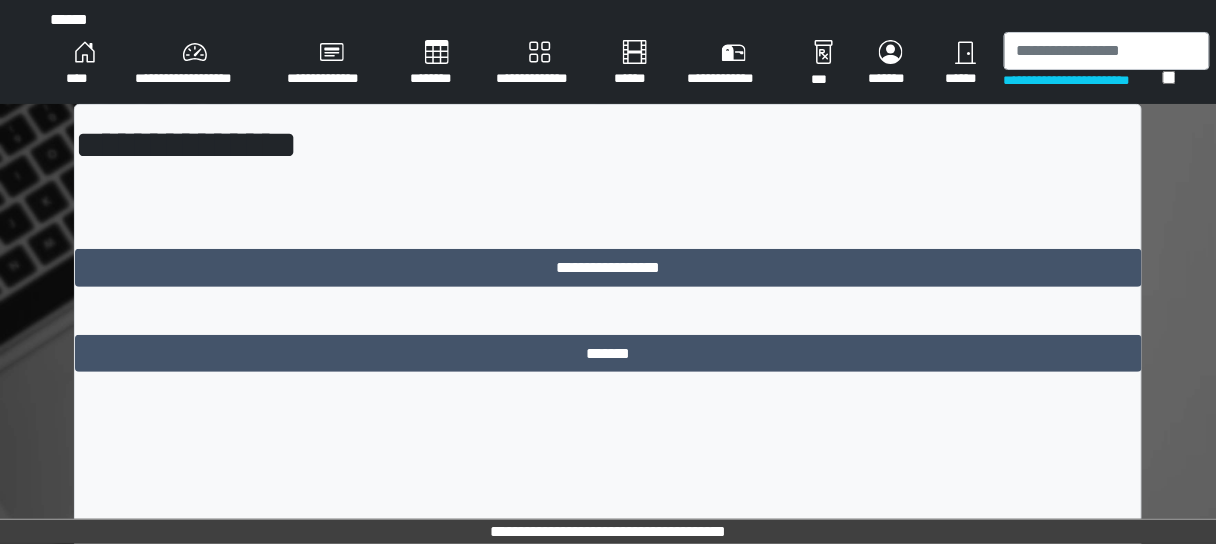 click on "**********" at bounding box center [195, 64] 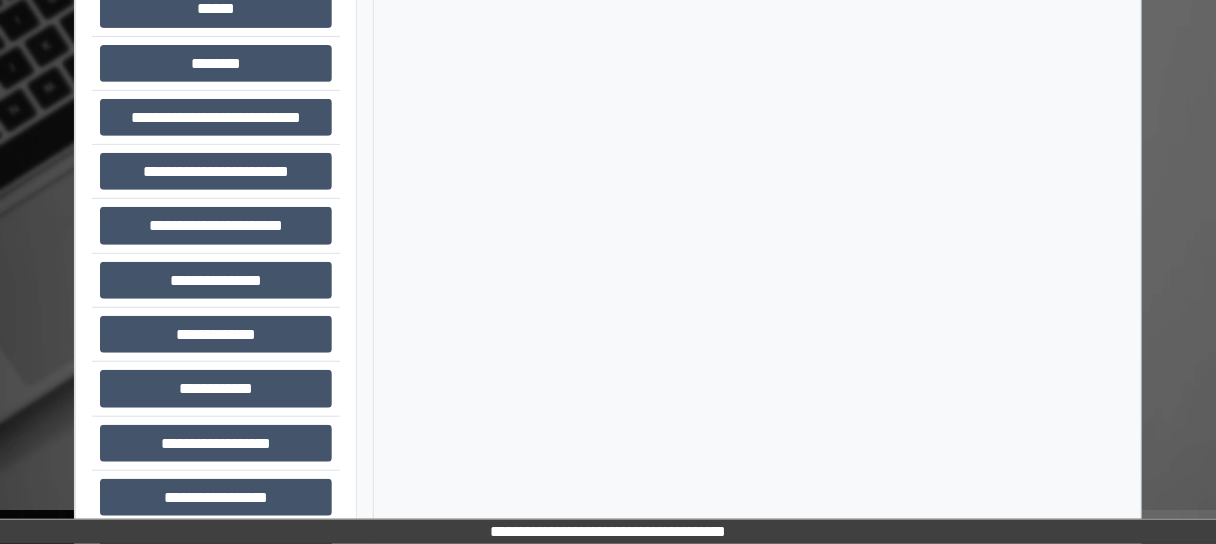 scroll, scrollTop: 236, scrollLeft: 0, axis: vertical 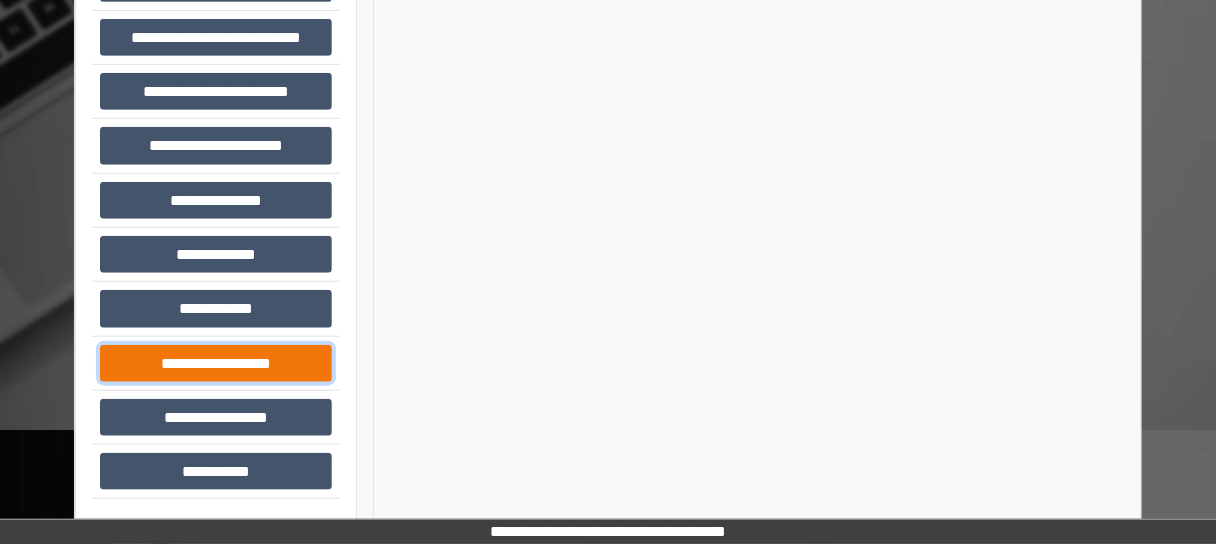 click on "**********" at bounding box center [216, 363] 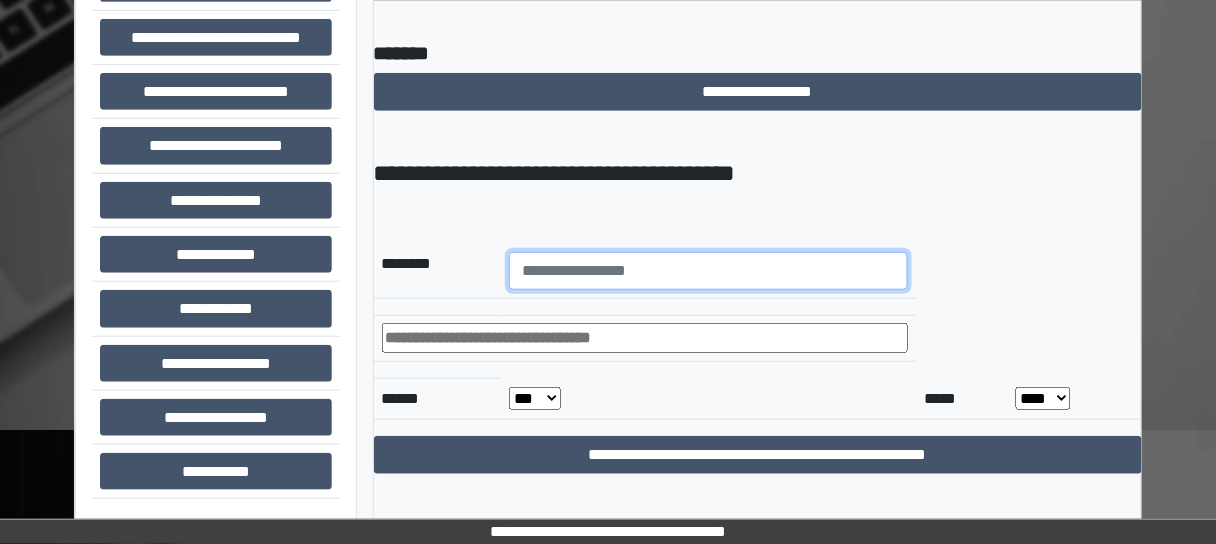 click at bounding box center (708, 271) 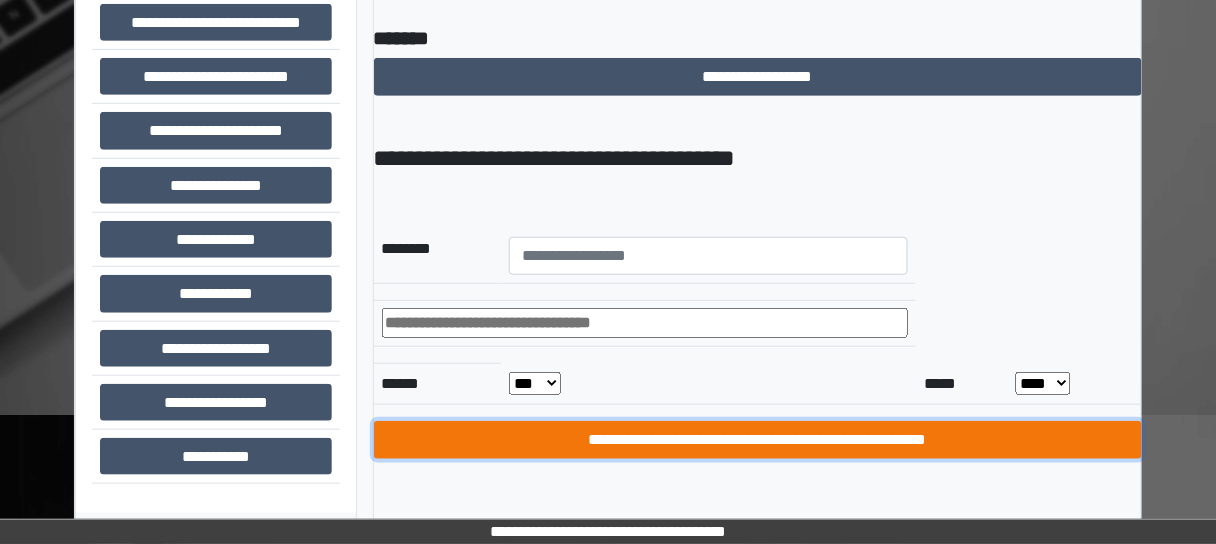 click on "**********" at bounding box center (758, 440) 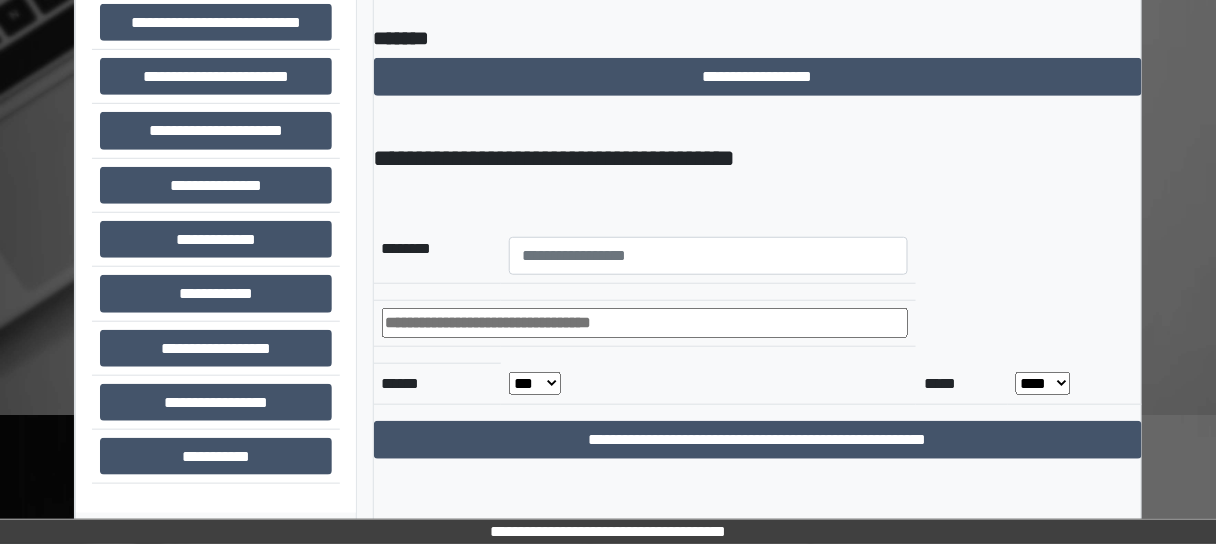 click at bounding box center [645, 323] 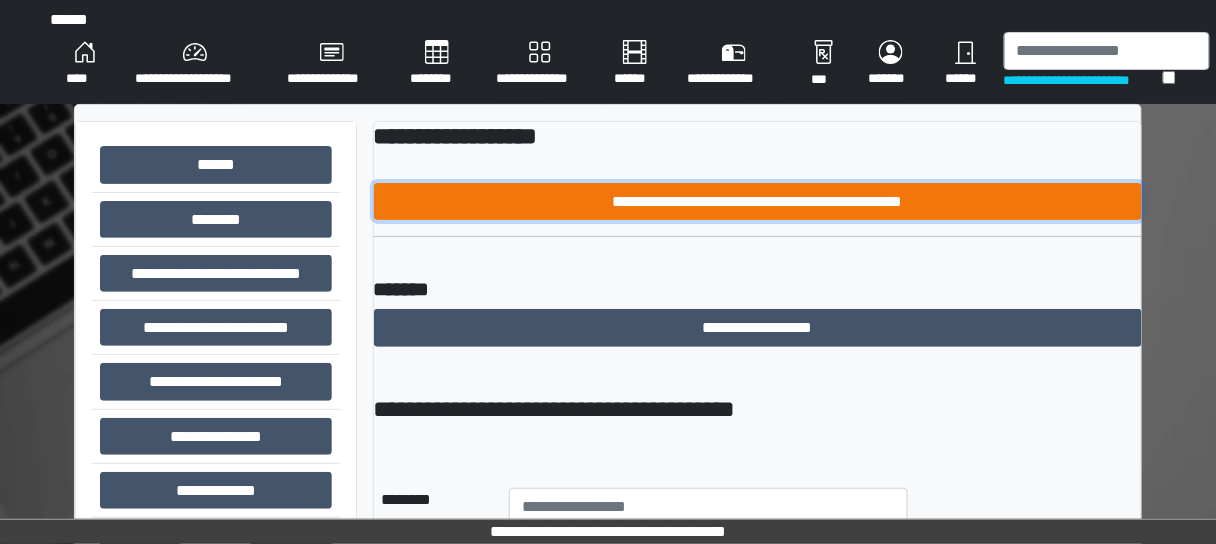 click on "**********" at bounding box center (758, 201) 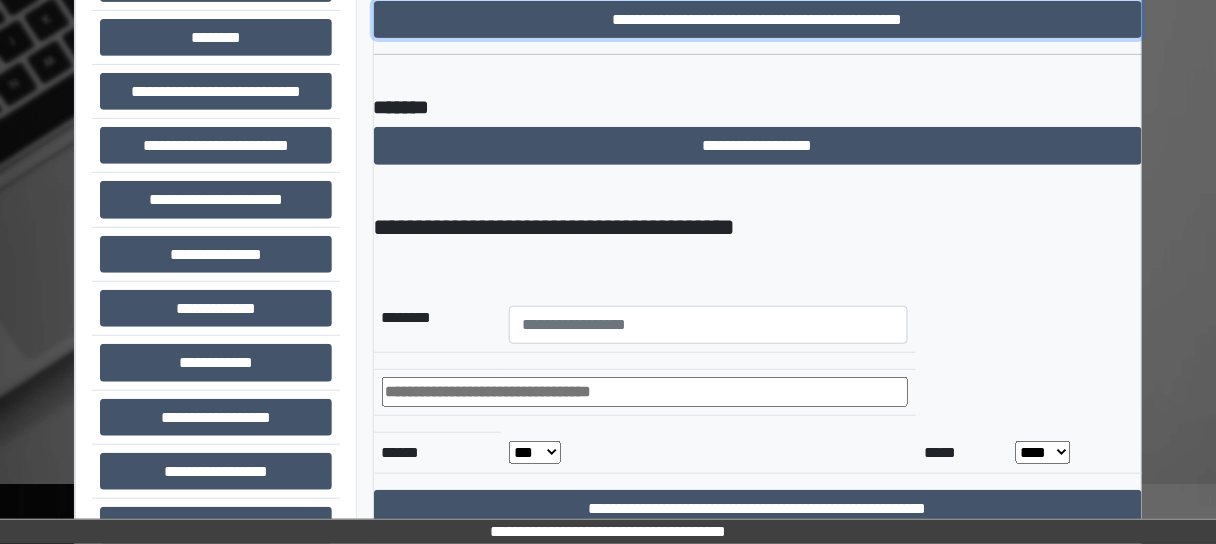 scroll, scrollTop: 251, scrollLeft: 0, axis: vertical 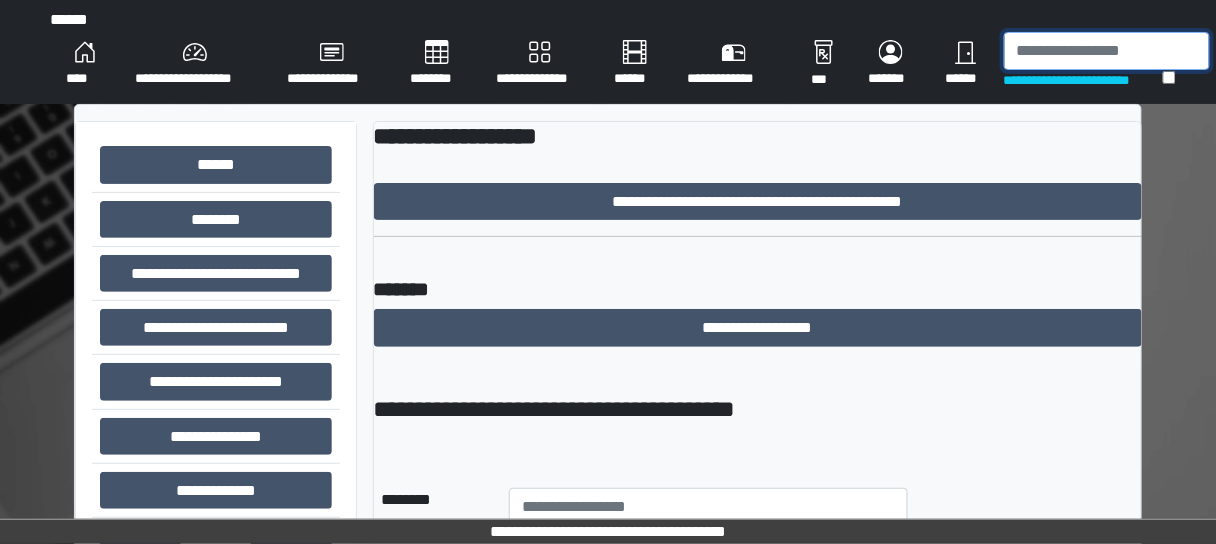 click at bounding box center (1107, 51) 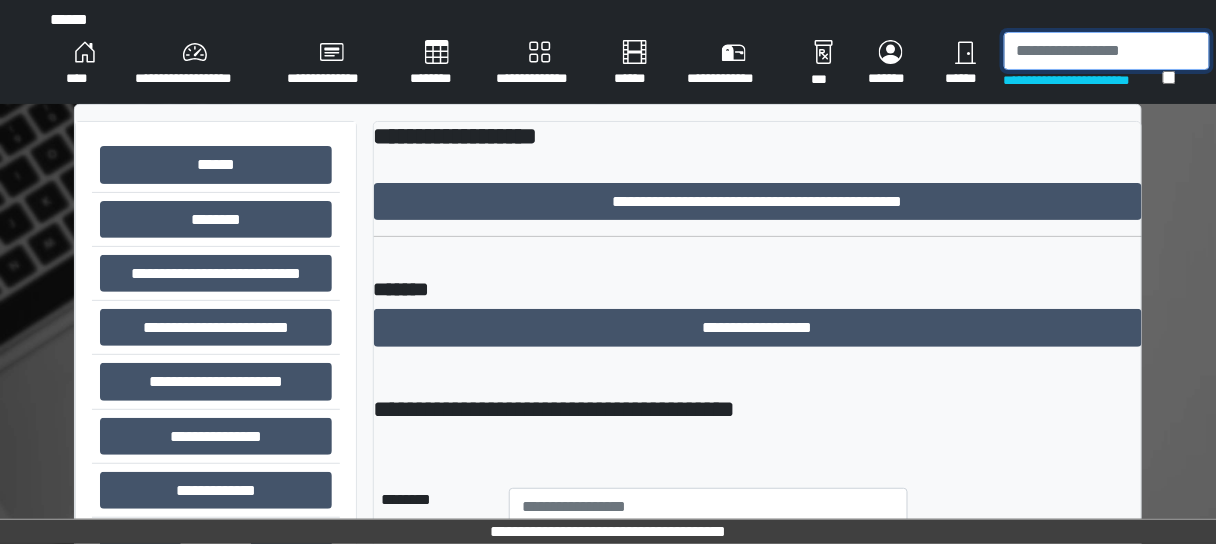 click at bounding box center [1107, 51] 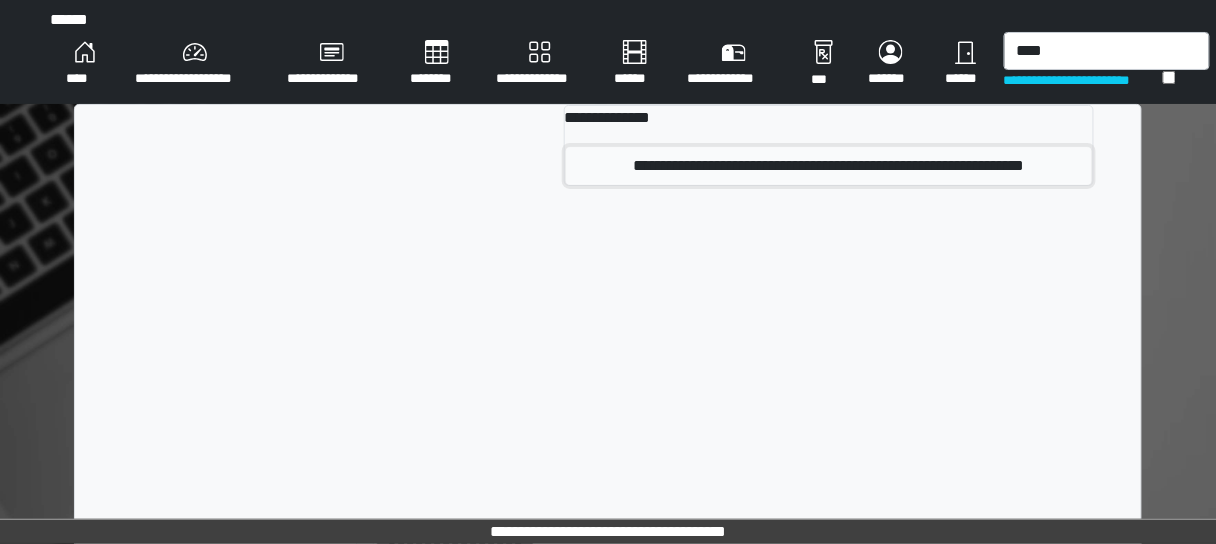 click on "**********" at bounding box center [829, 166] 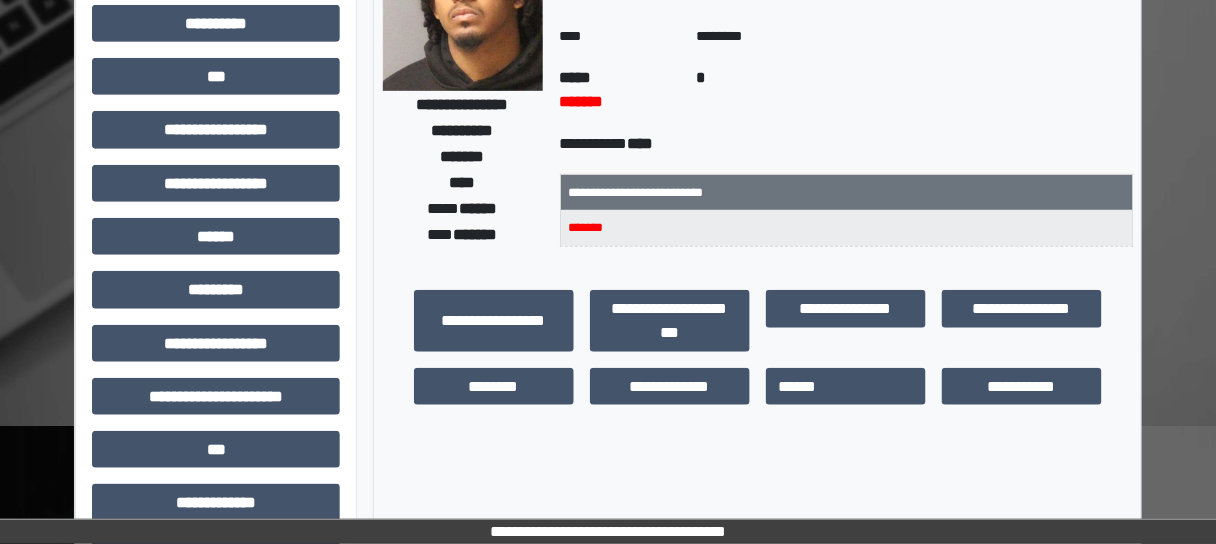 scroll, scrollTop: 0, scrollLeft: 0, axis: both 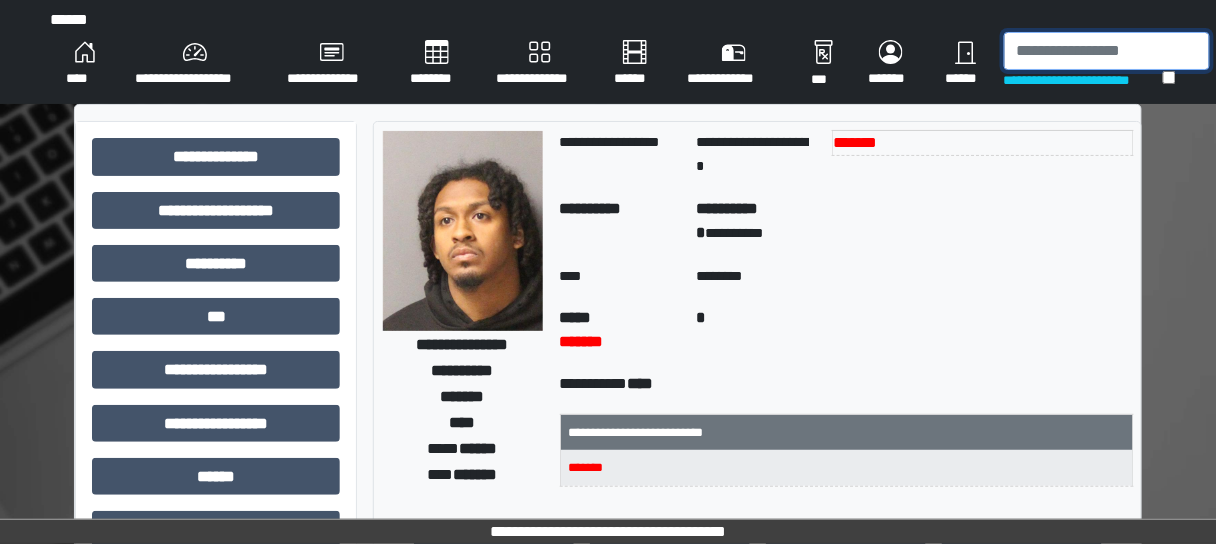 click at bounding box center (1107, 51) 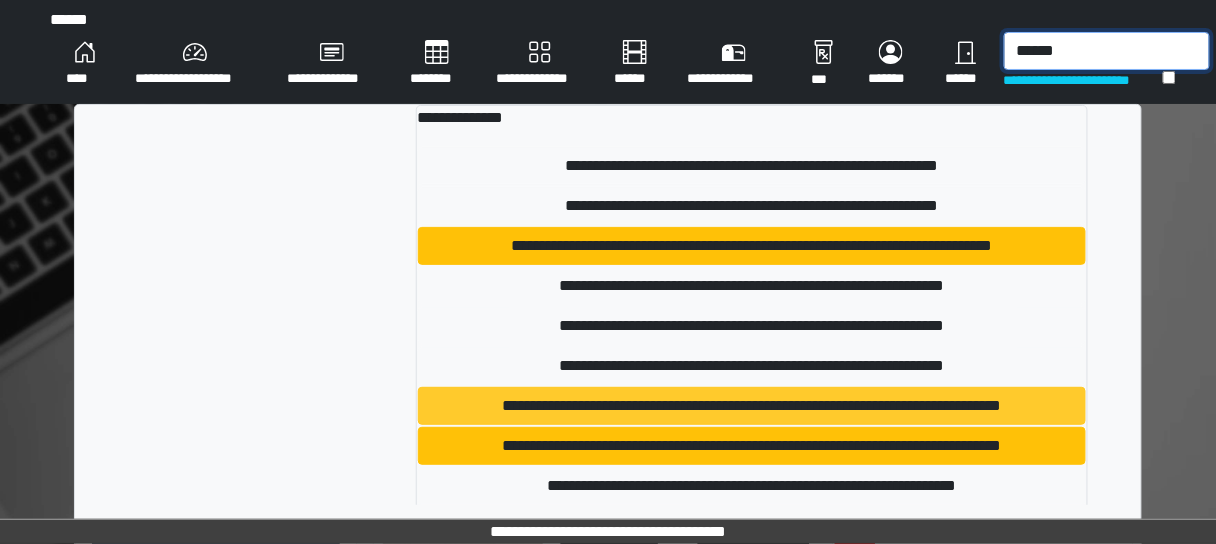 type on "******" 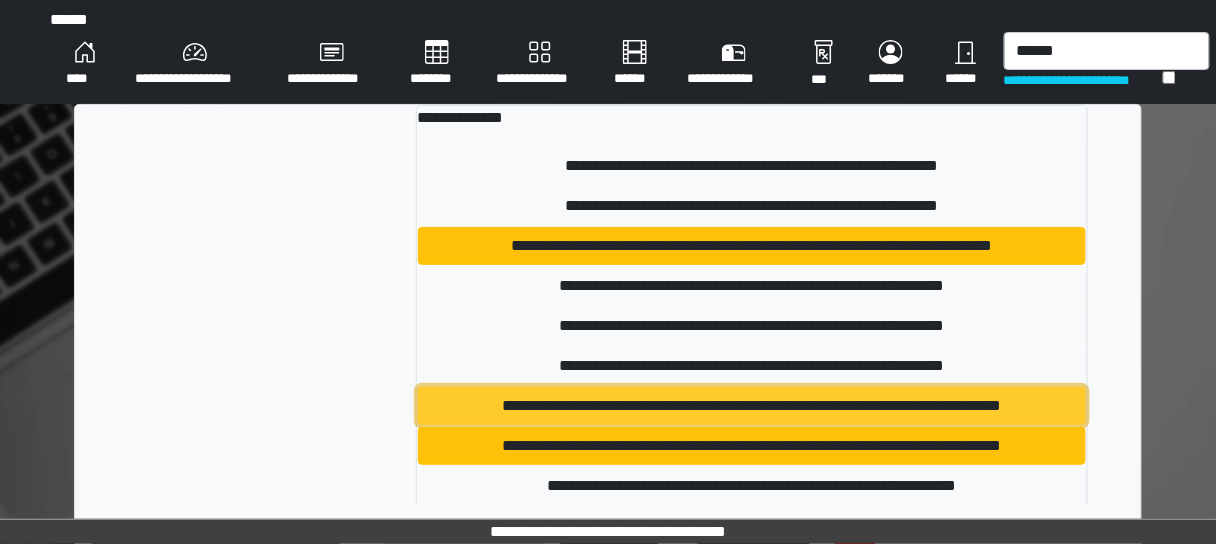 click on "**********" at bounding box center [752, 406] 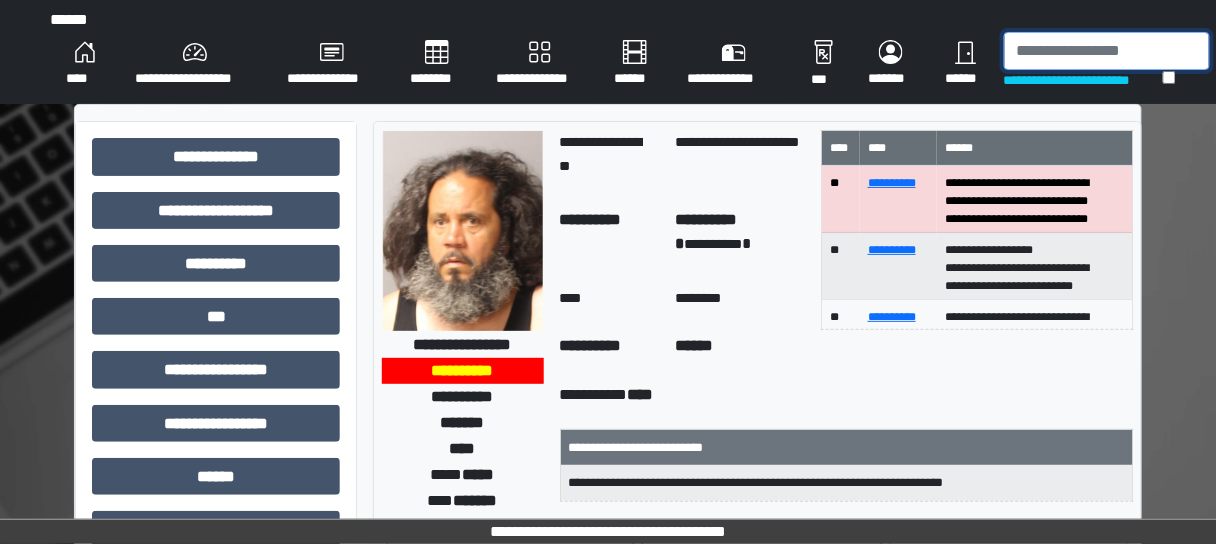 click at bounding box center (1107, 51) 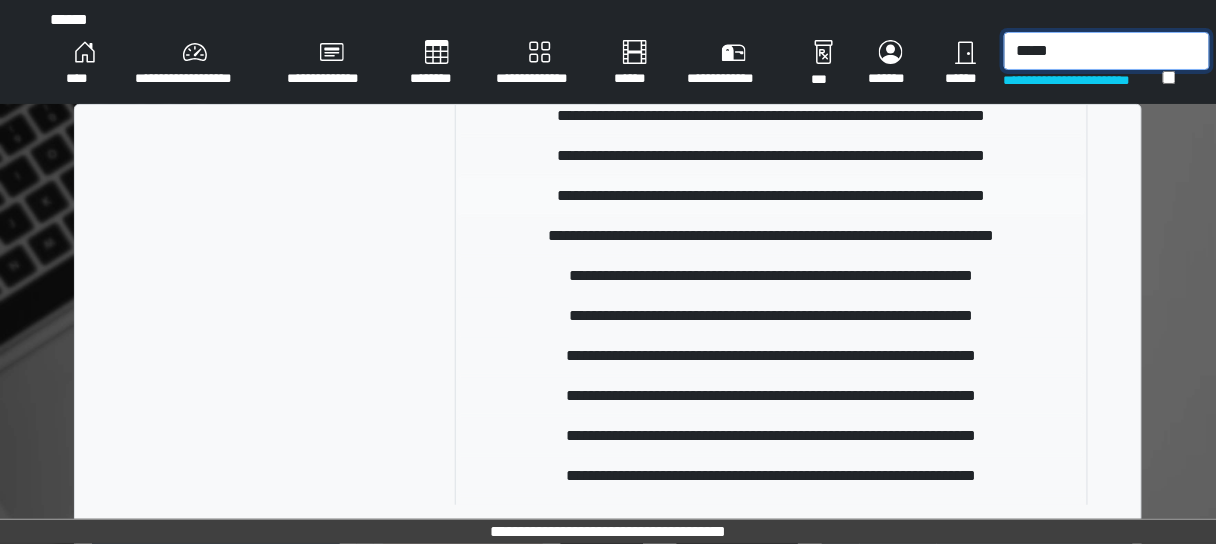 scroll, scrollTop: 629, scrollLeft: 0, axis: vertical 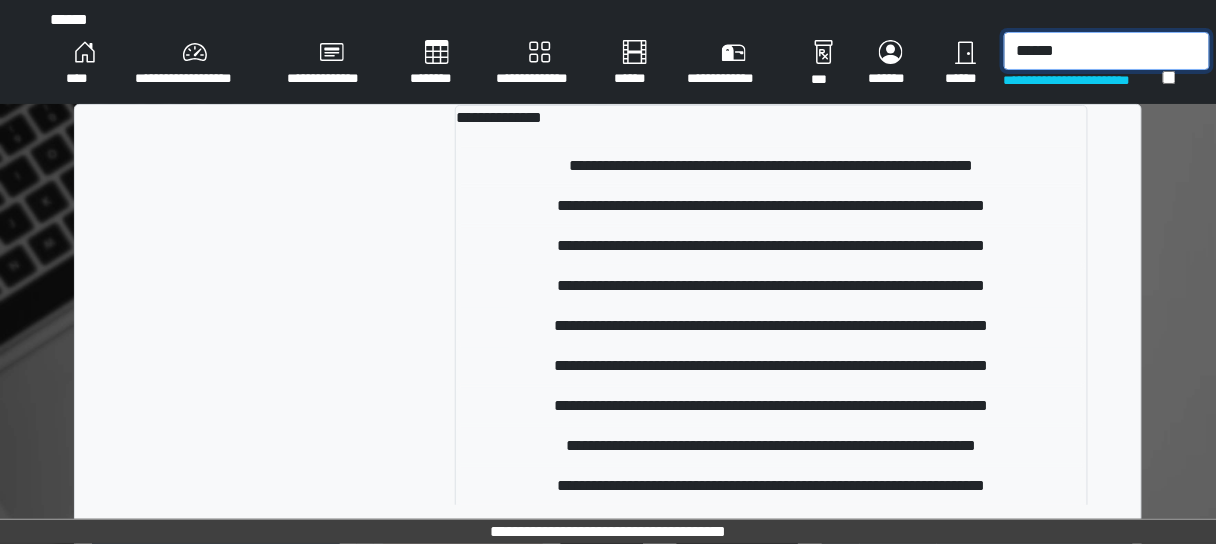 click on "******" at bounding box center [1107, 51] 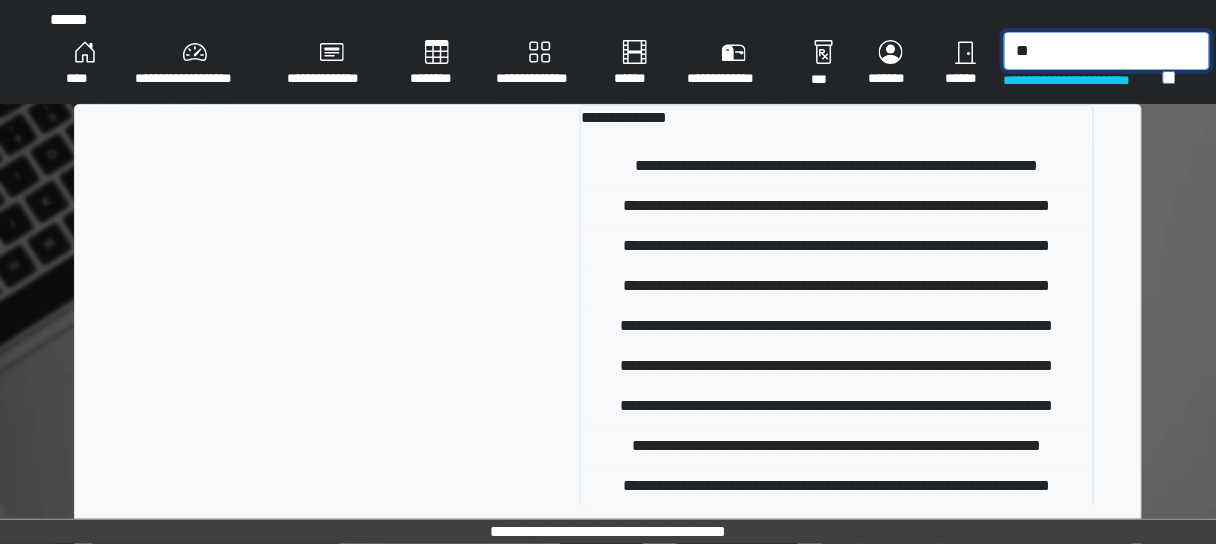 type on "*" 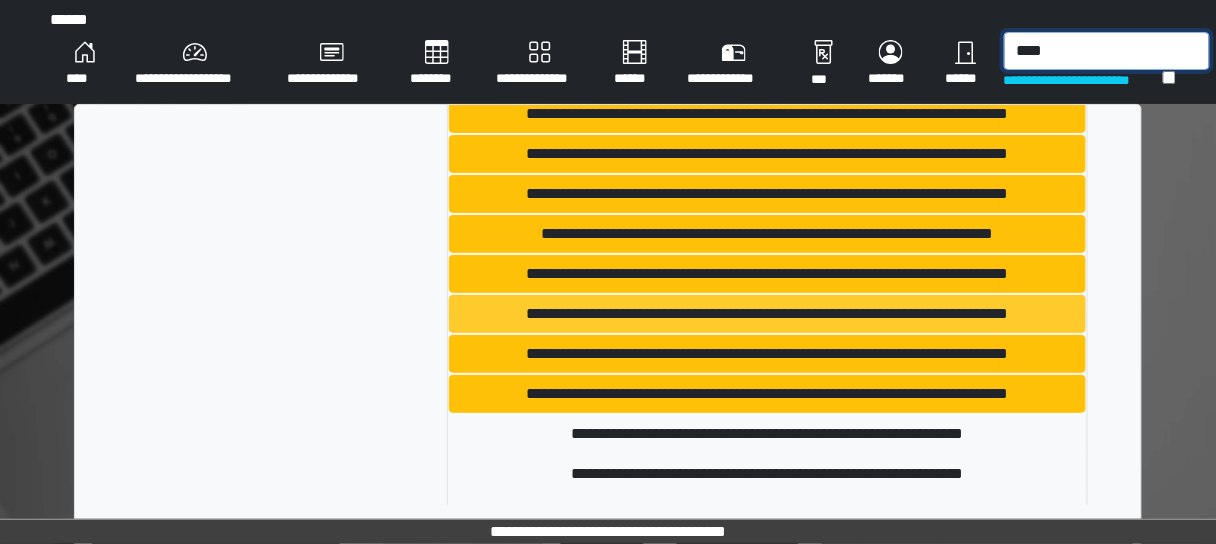 scroll, scrollTop: 639, scrollLeft: 0, axis: vertical 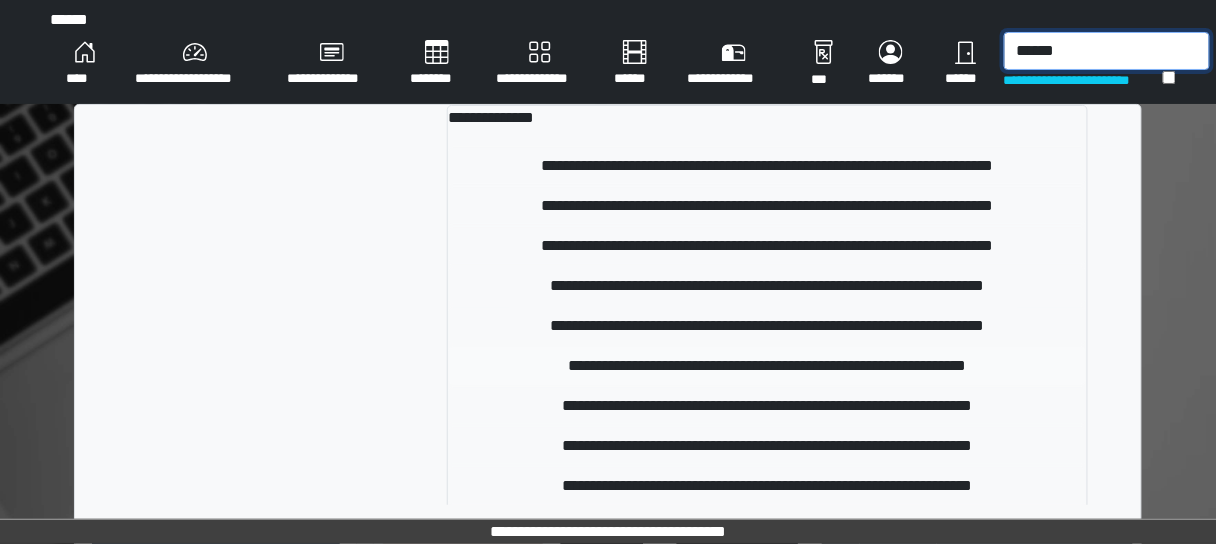 type on "******" 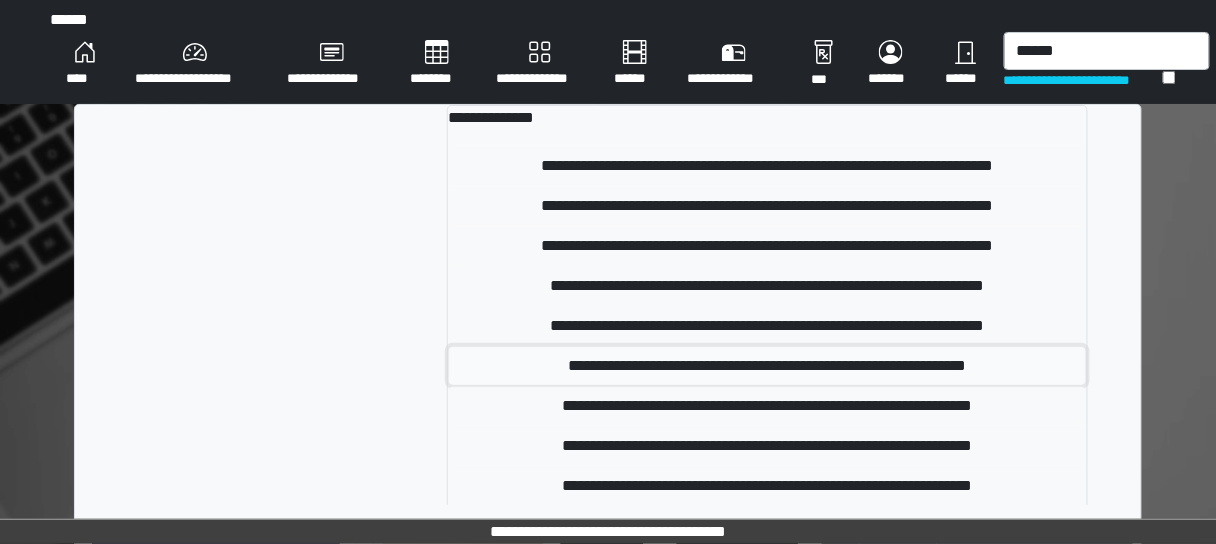 click on "**********" at bounding box center (767, 366) 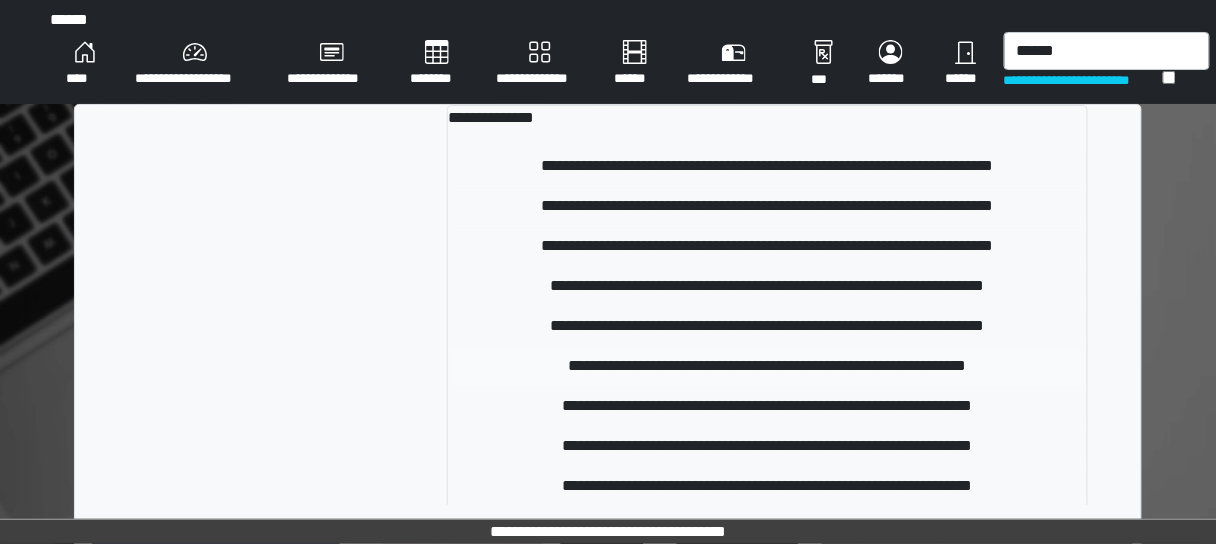type 